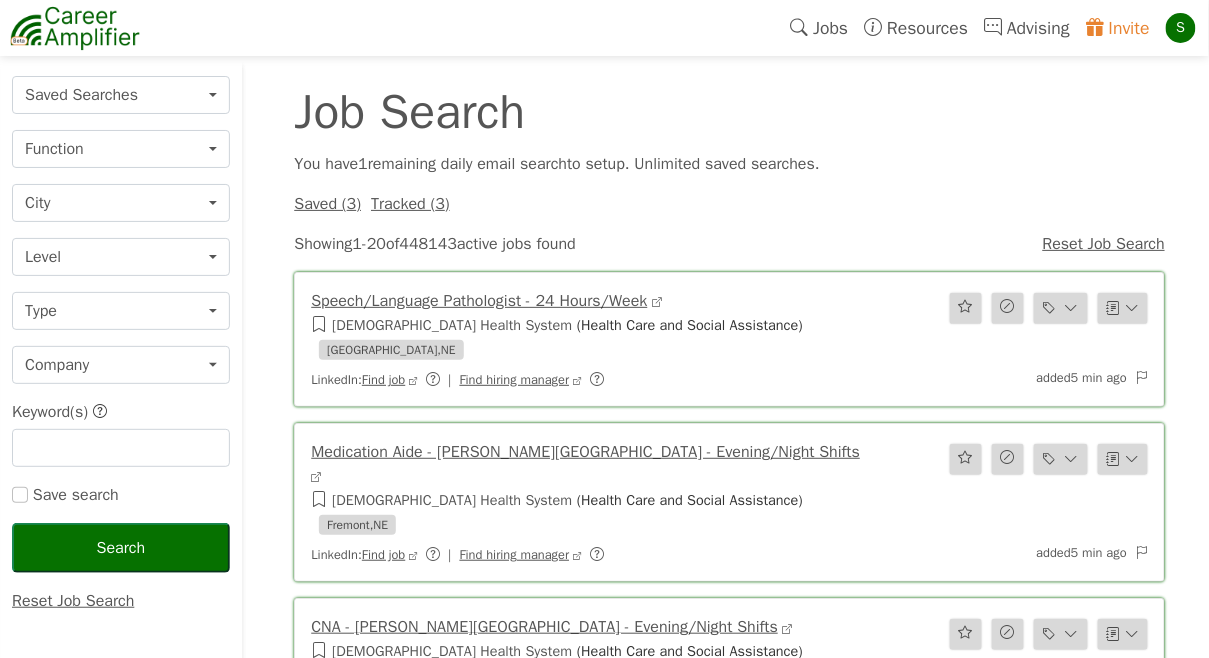 scroll, scrollTop: 36, scrollLeft: 0, axis: vertical 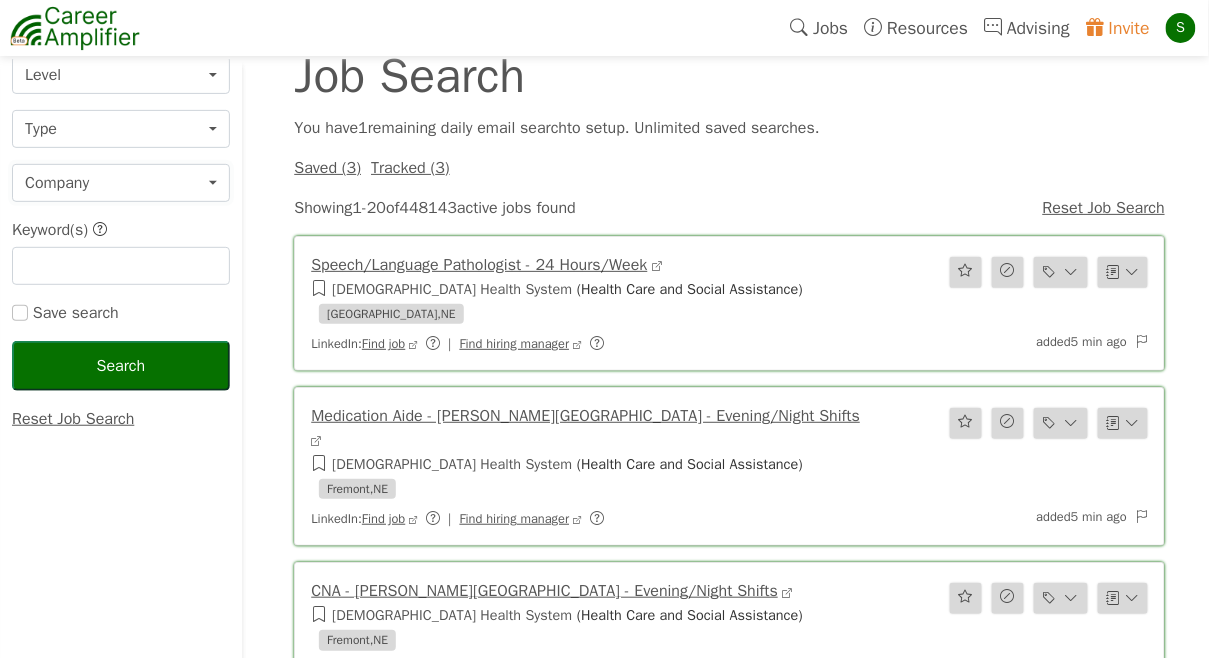 click on "Company" at bounding box center (121, 183) 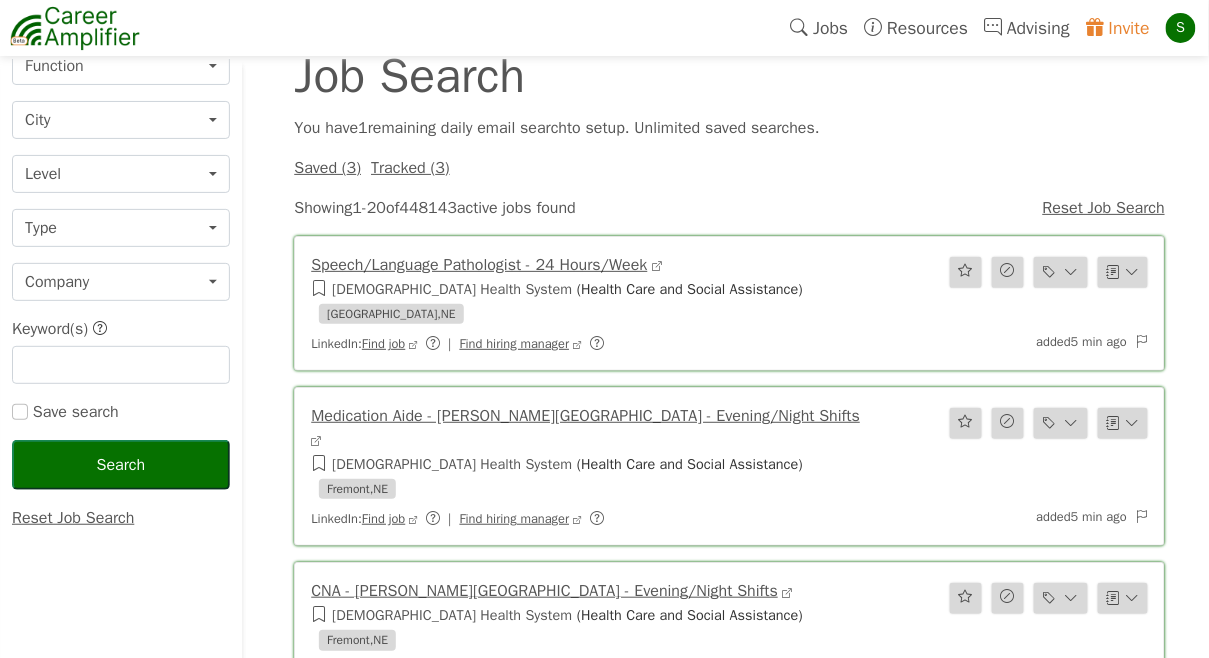 scroll, scrollTop: 90, scrollLeft: 0, axis: vertical 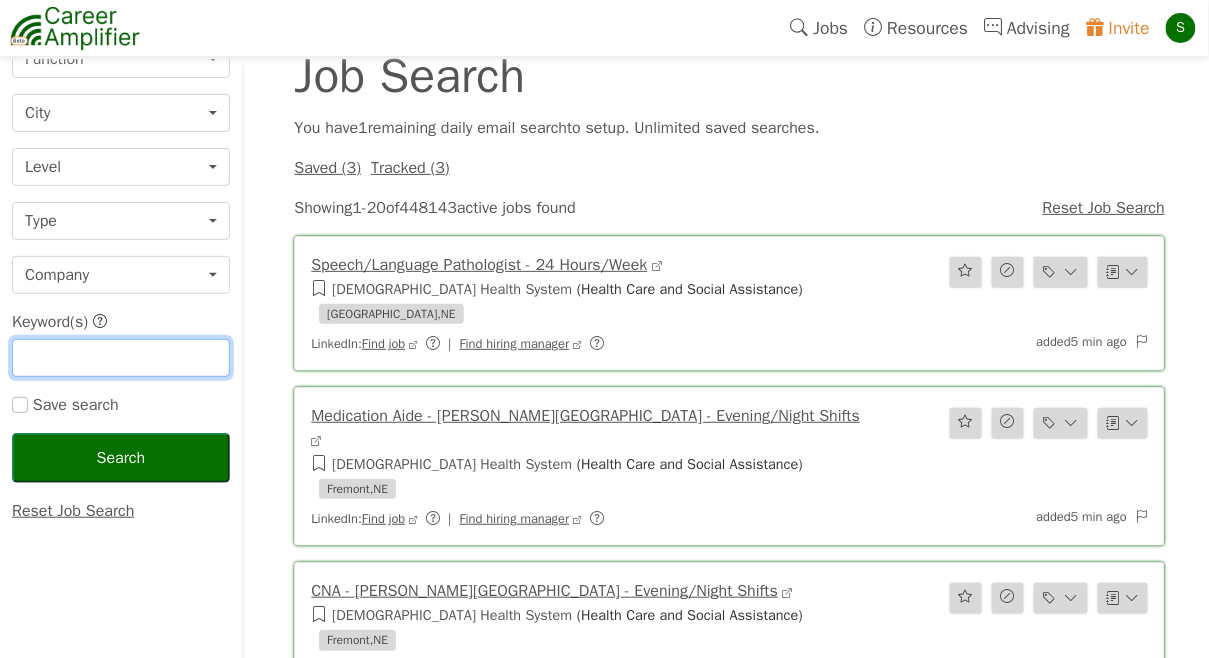 click at bounding box center (121, 358) 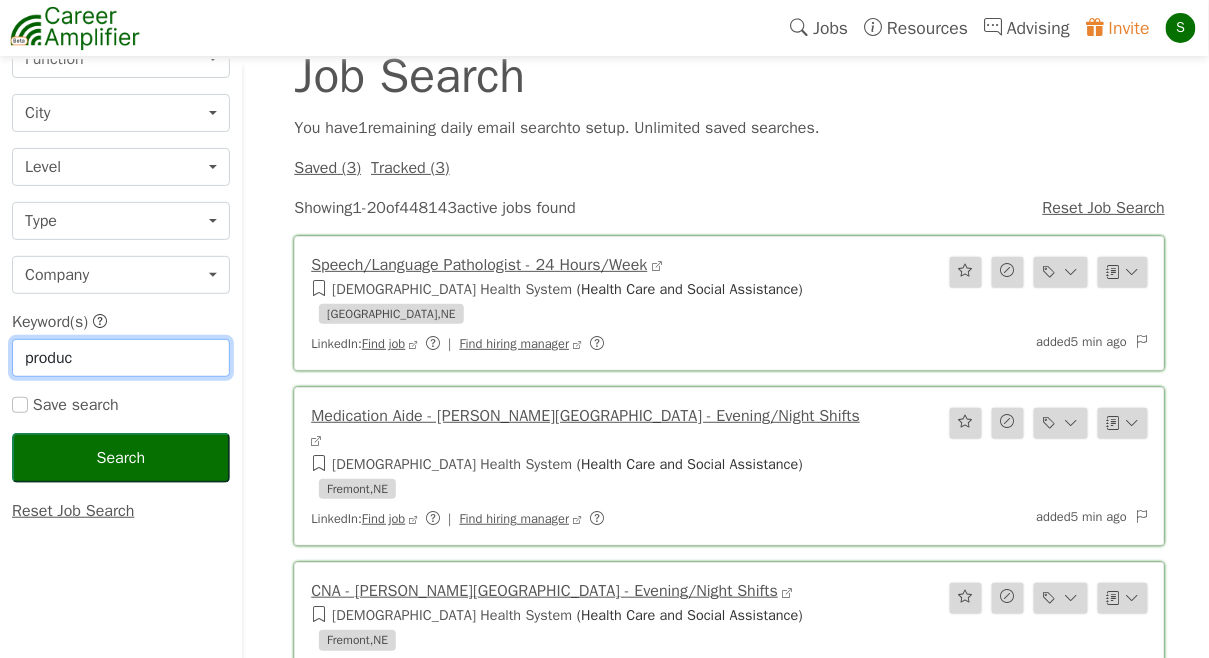 type on "product" 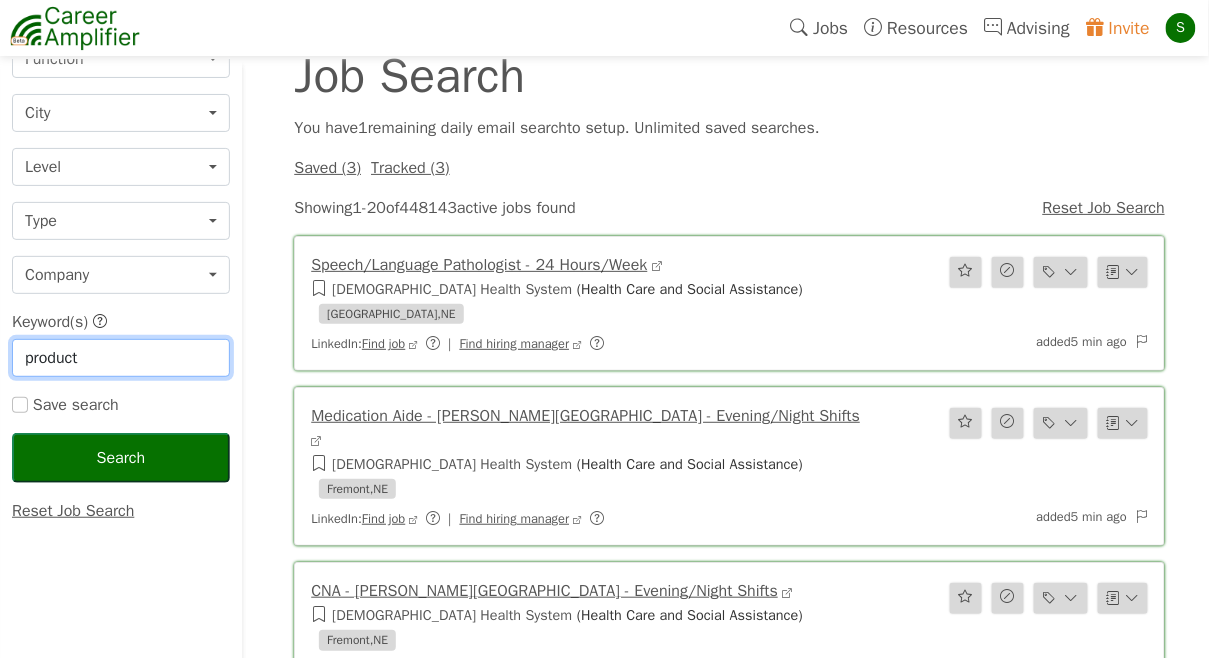 type 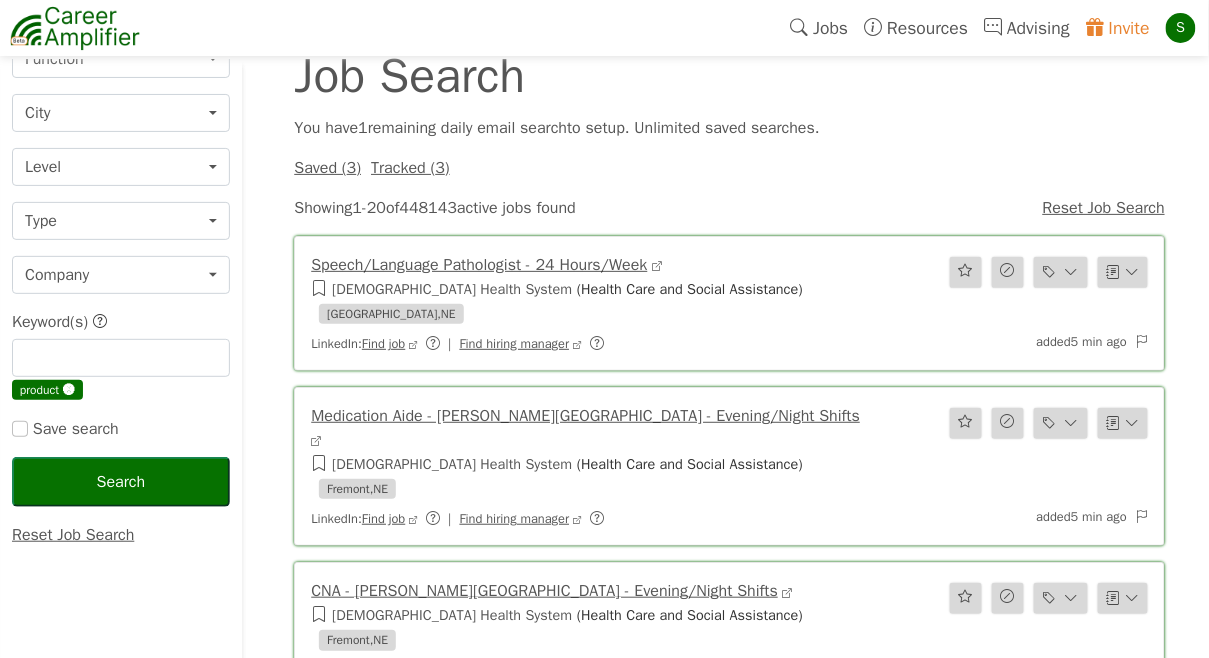 scroll, scrollTop: 0, scrollLeft: 0, axis: both 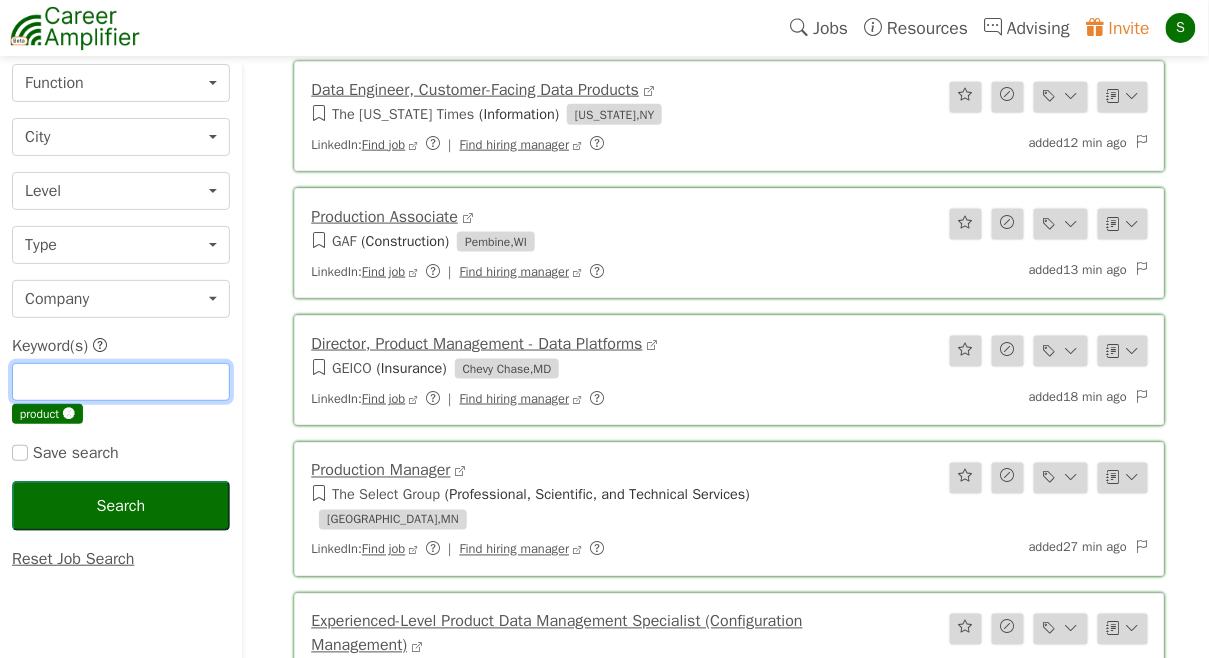click at bounding box center (121, 382) 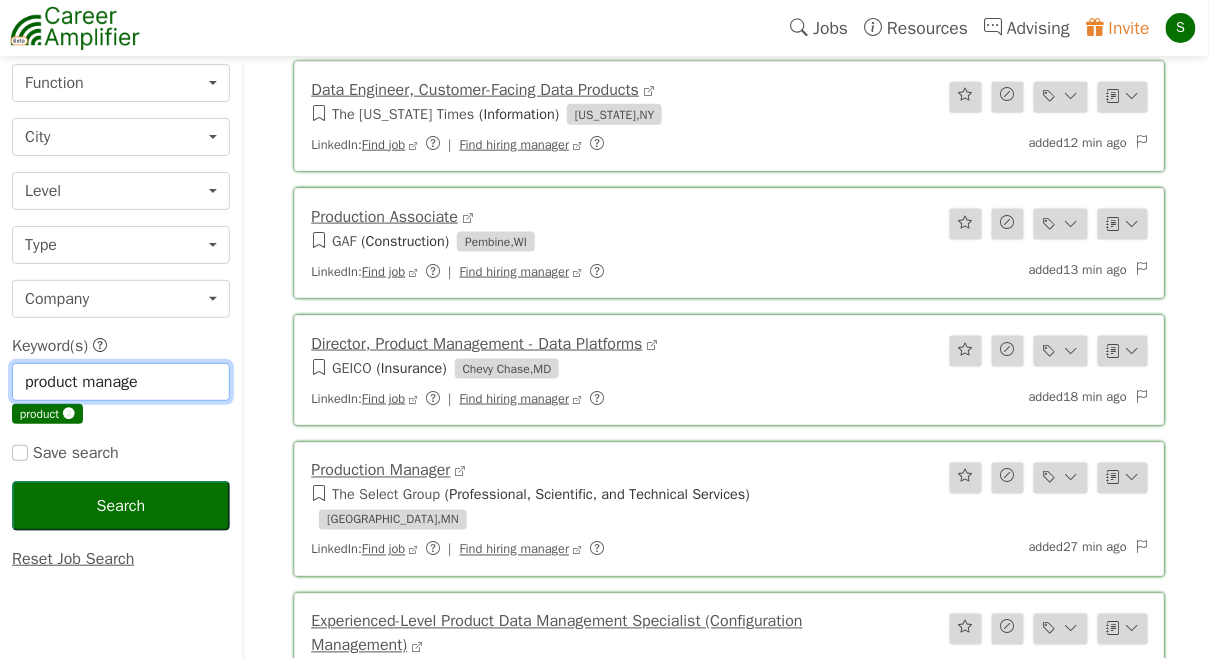 type on "product manager" 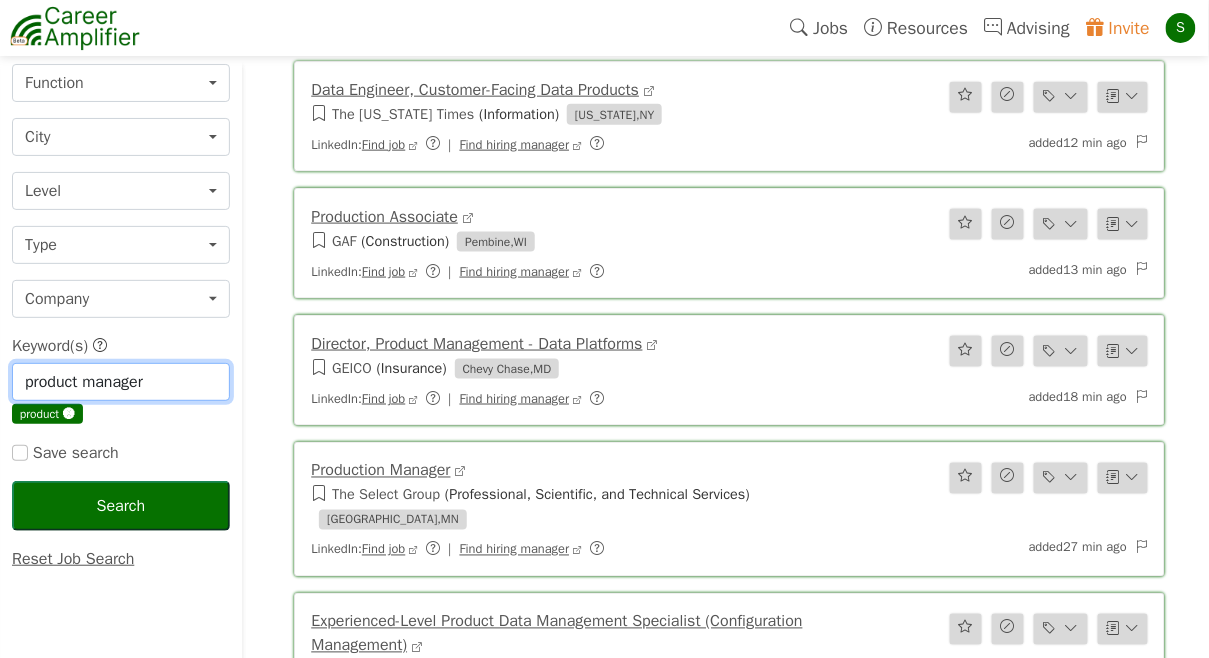 type 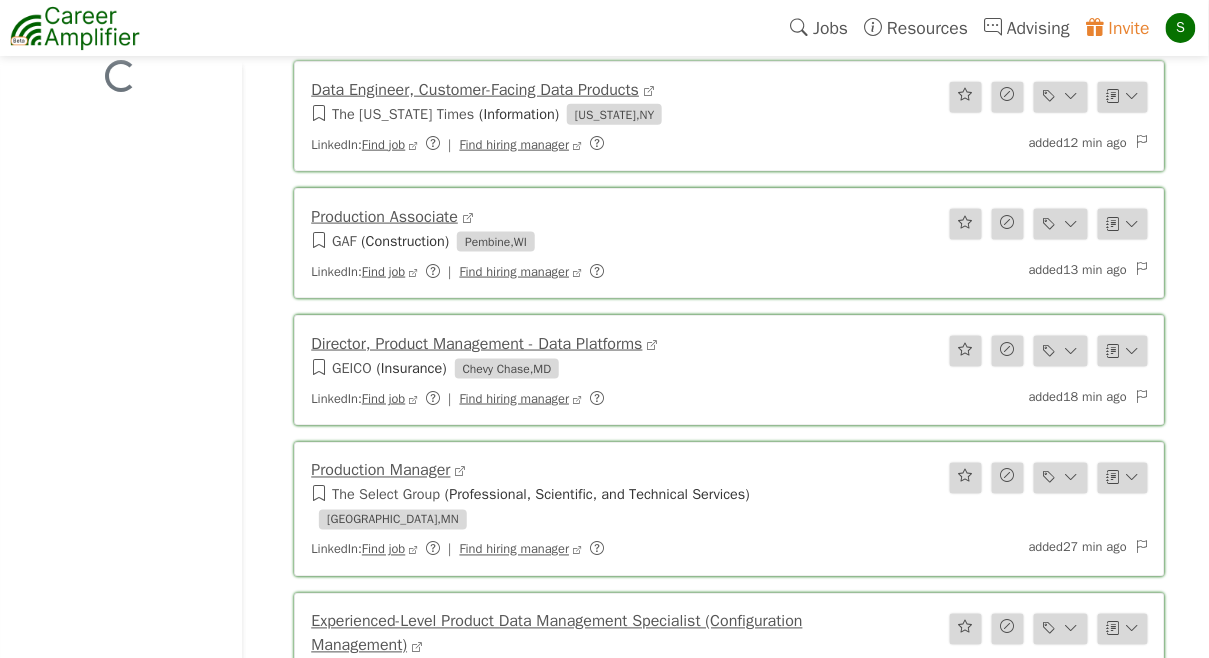 scroll, scrollTop: 0, scrollLeft: 0, axis: both 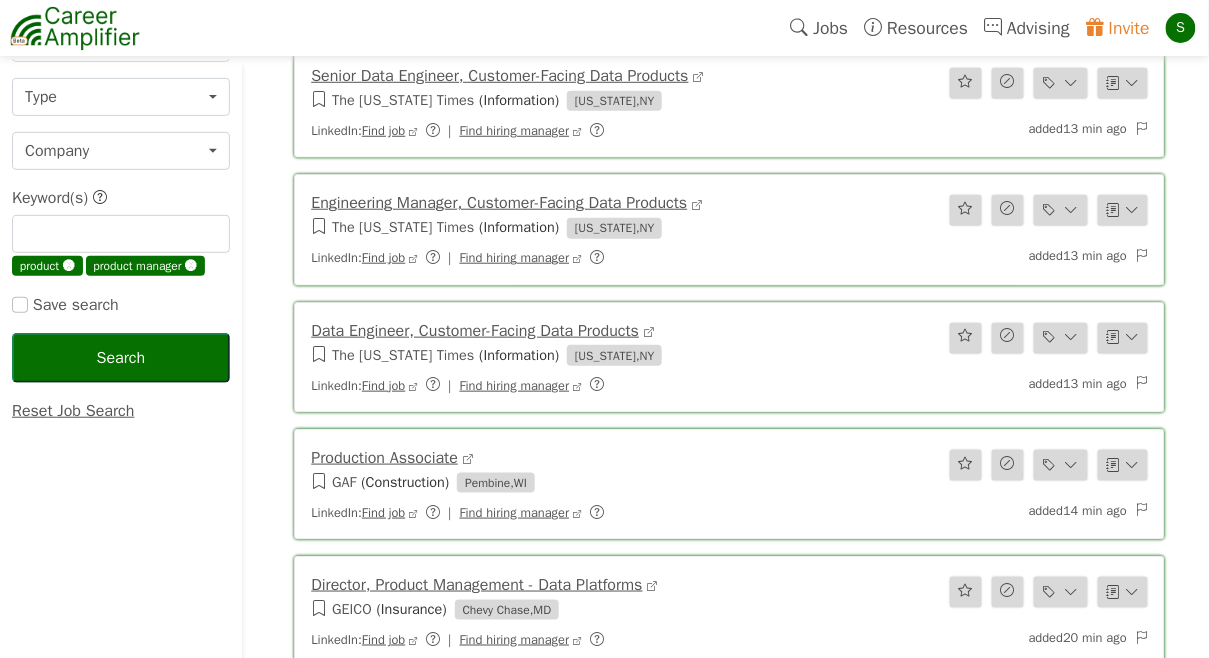 click on "🅧" at bounding box center [191, 266] 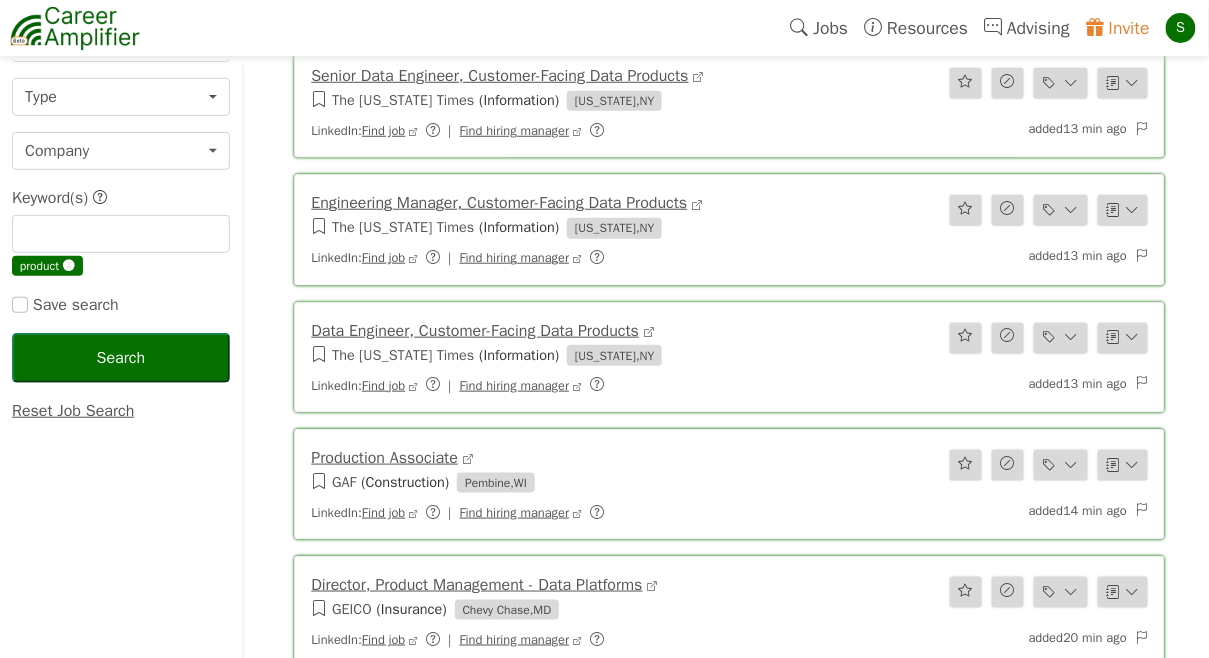 click on "🅧" at bounding box center (69, 266) 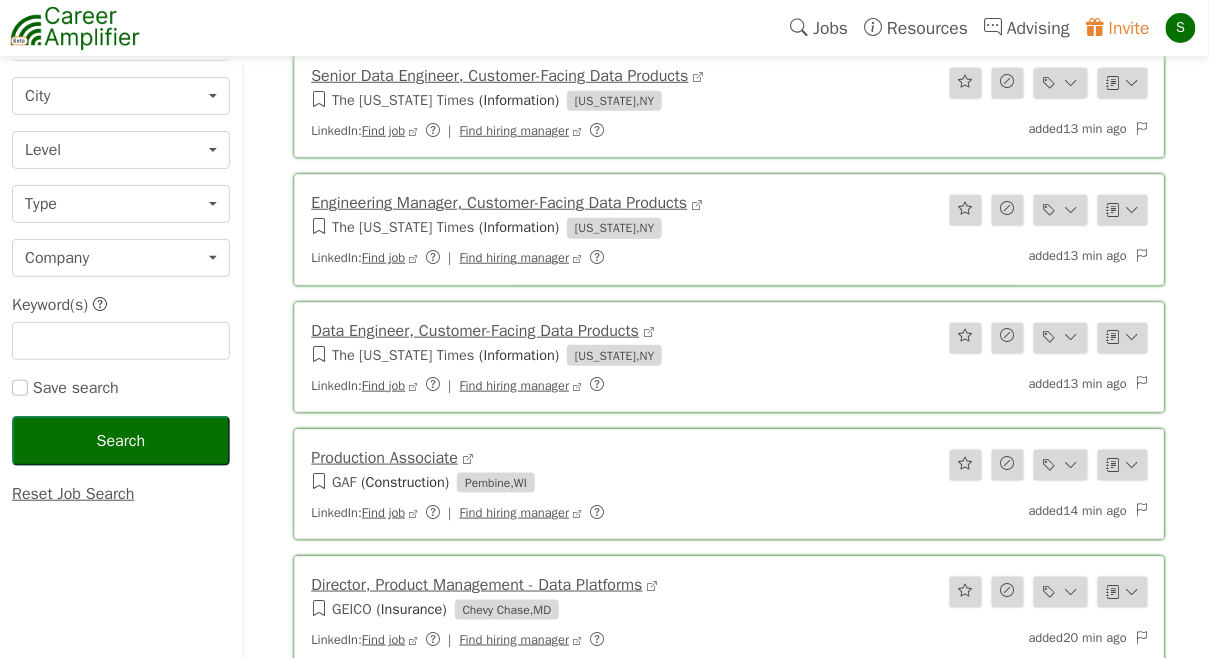 scroll, scrollTop: 120, scrollLeft: 0, axis: vertical 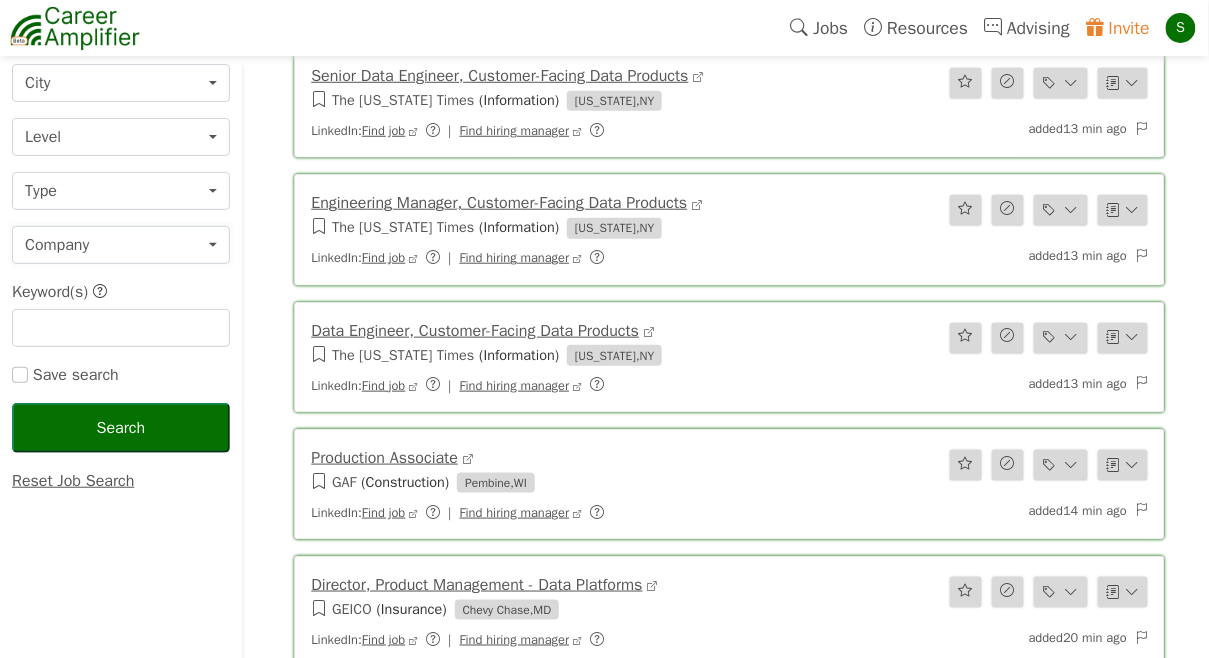 click on "Company" at bounding box center [121, 245] 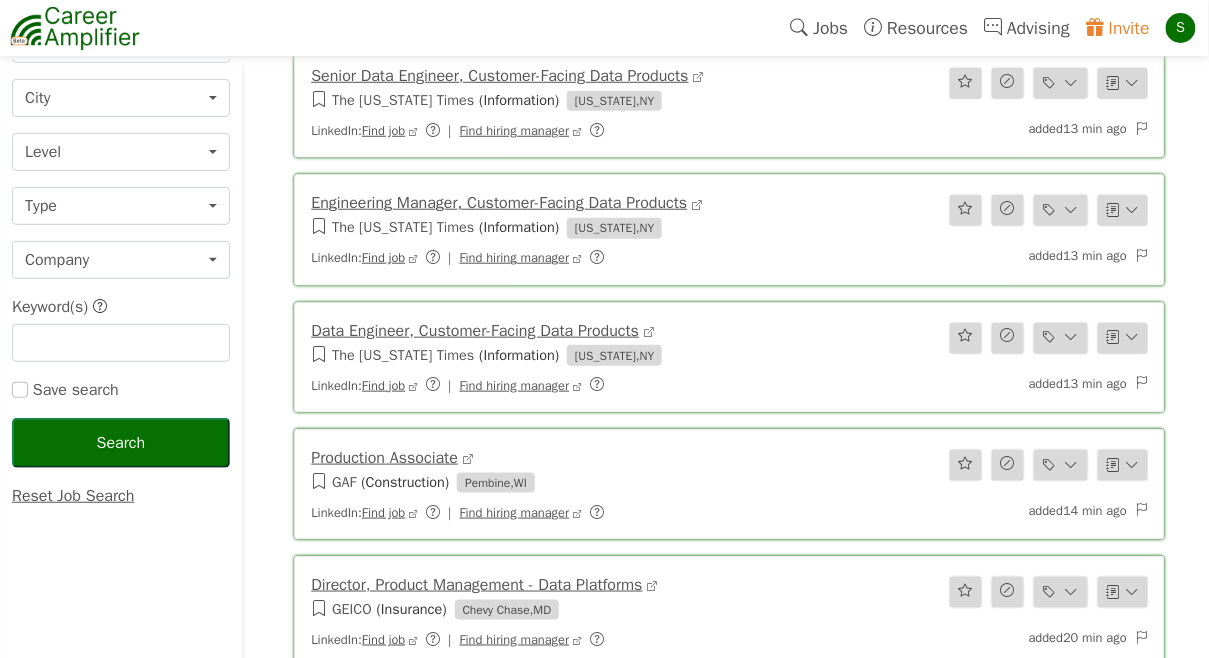 scroll, scrollTop: 102, scrollLeft: 0, axis: vertical 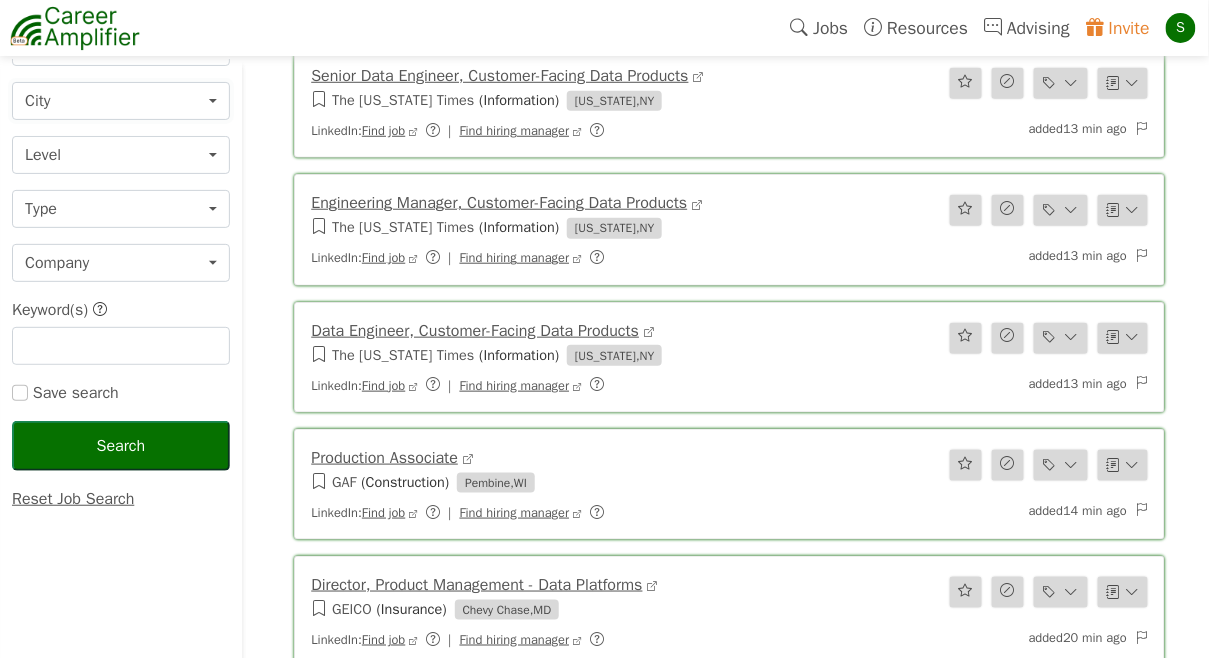 click on "City" at bounding box center [121, 101] 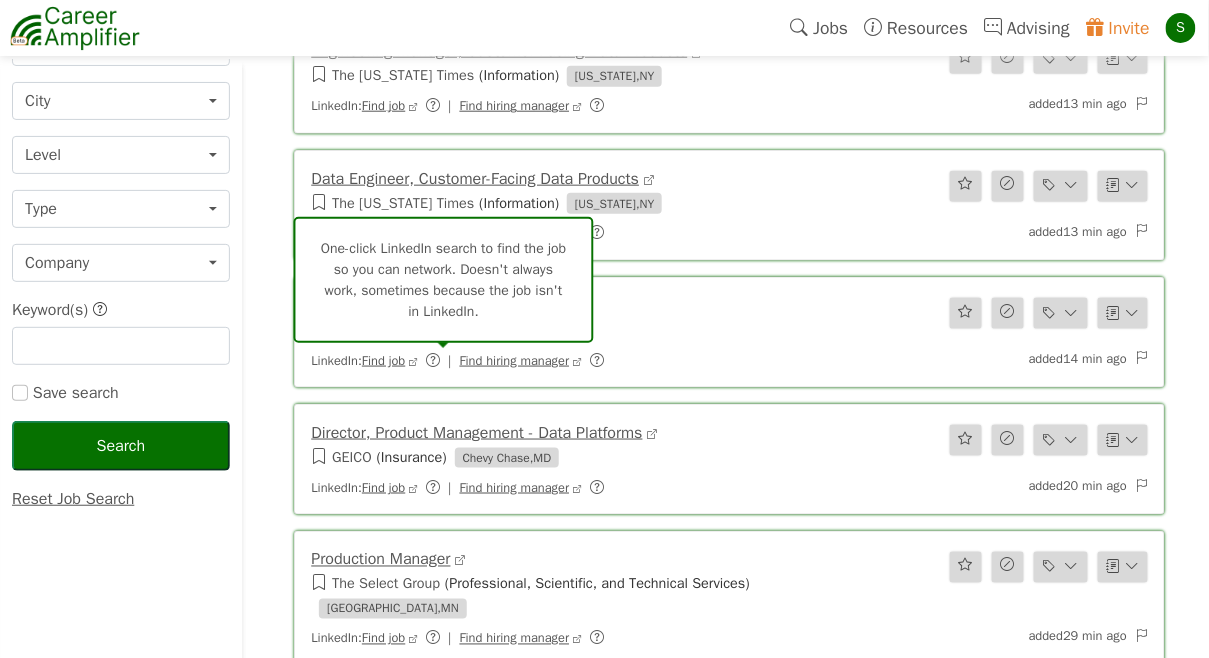 scroll, scrollTop: 516, scrollLeft: 0, axis: vertical 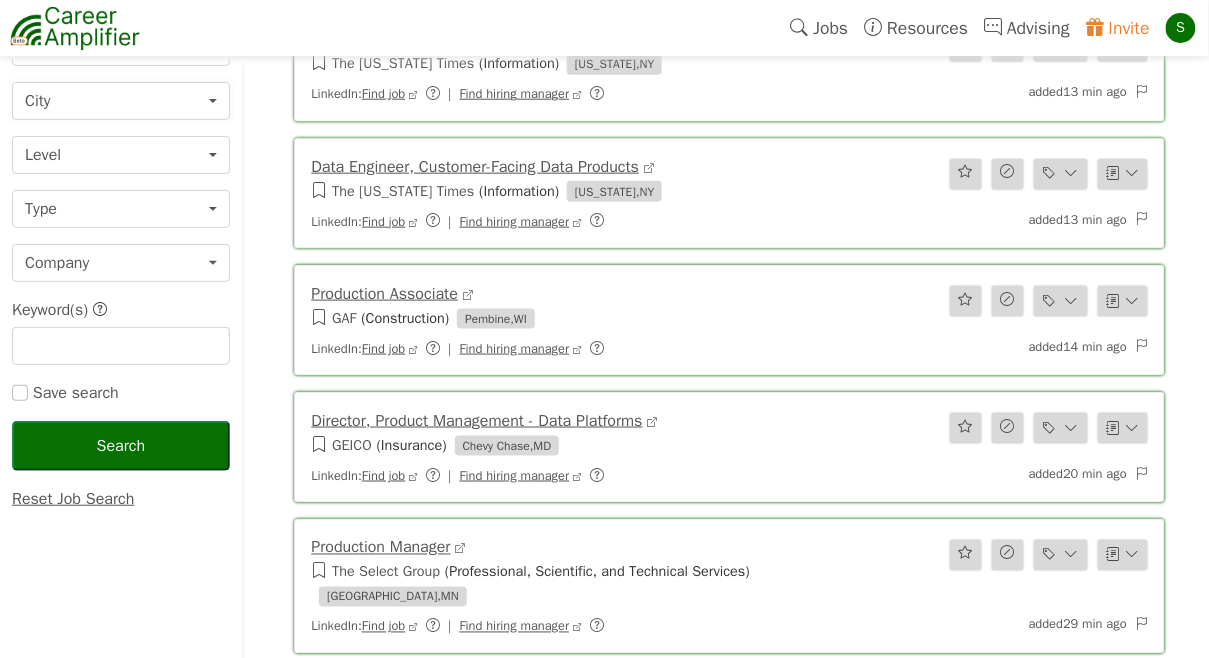 click on "City" at bounding box center (121, 101) 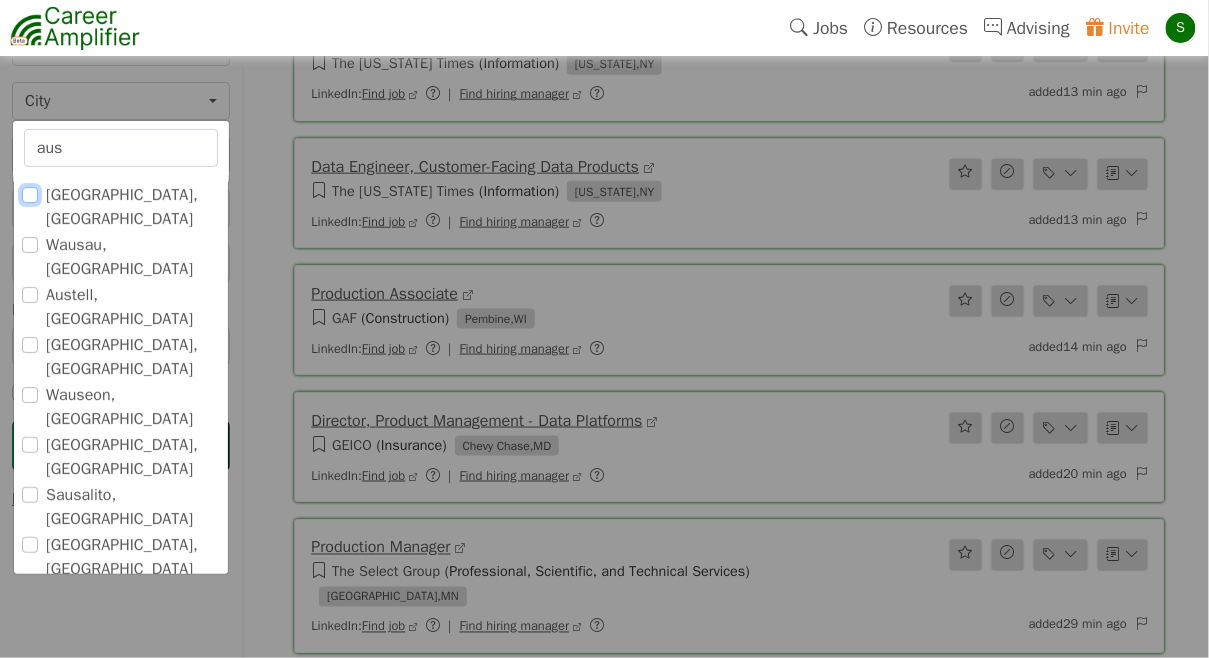 click on "[GEOGRAPHIC_DATA], [GEOGRAPHIC_DATA]" at bounding box center (30, 195) 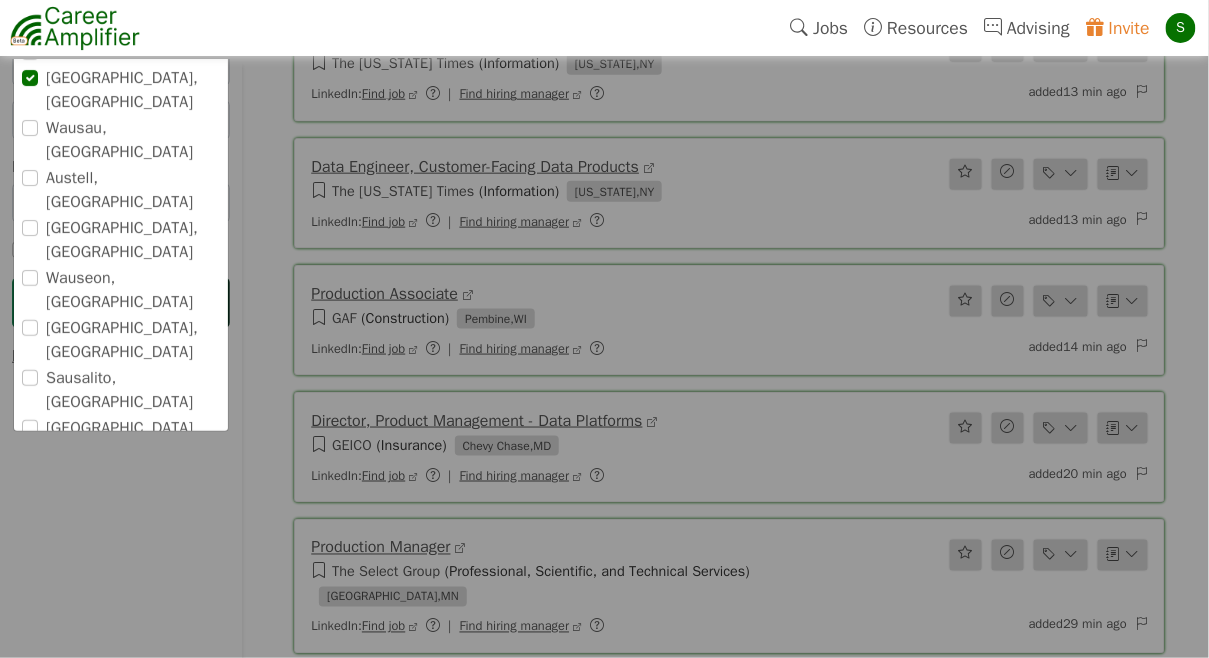 scroll, scrollTop: 251, scrollLeft: 0, axis: vertical 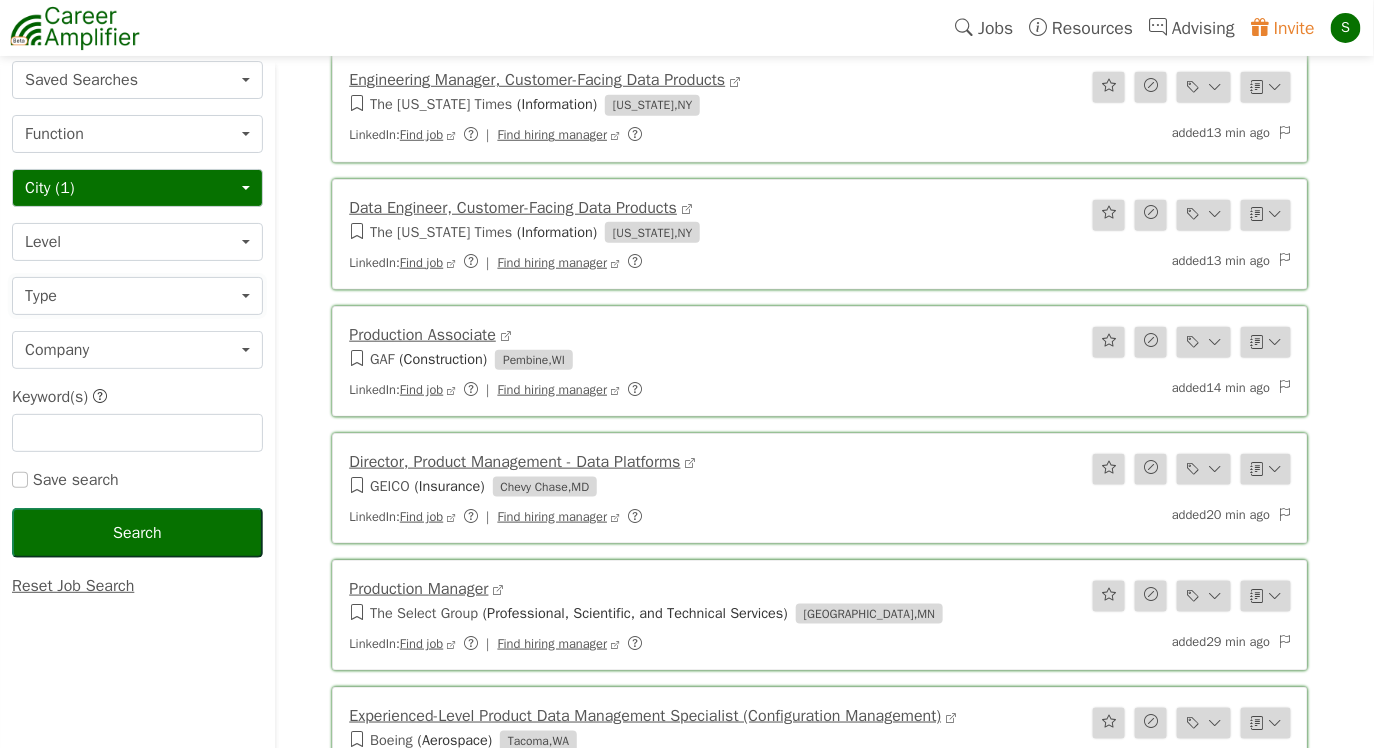 click on "Type" at bounding box center (137, 296) 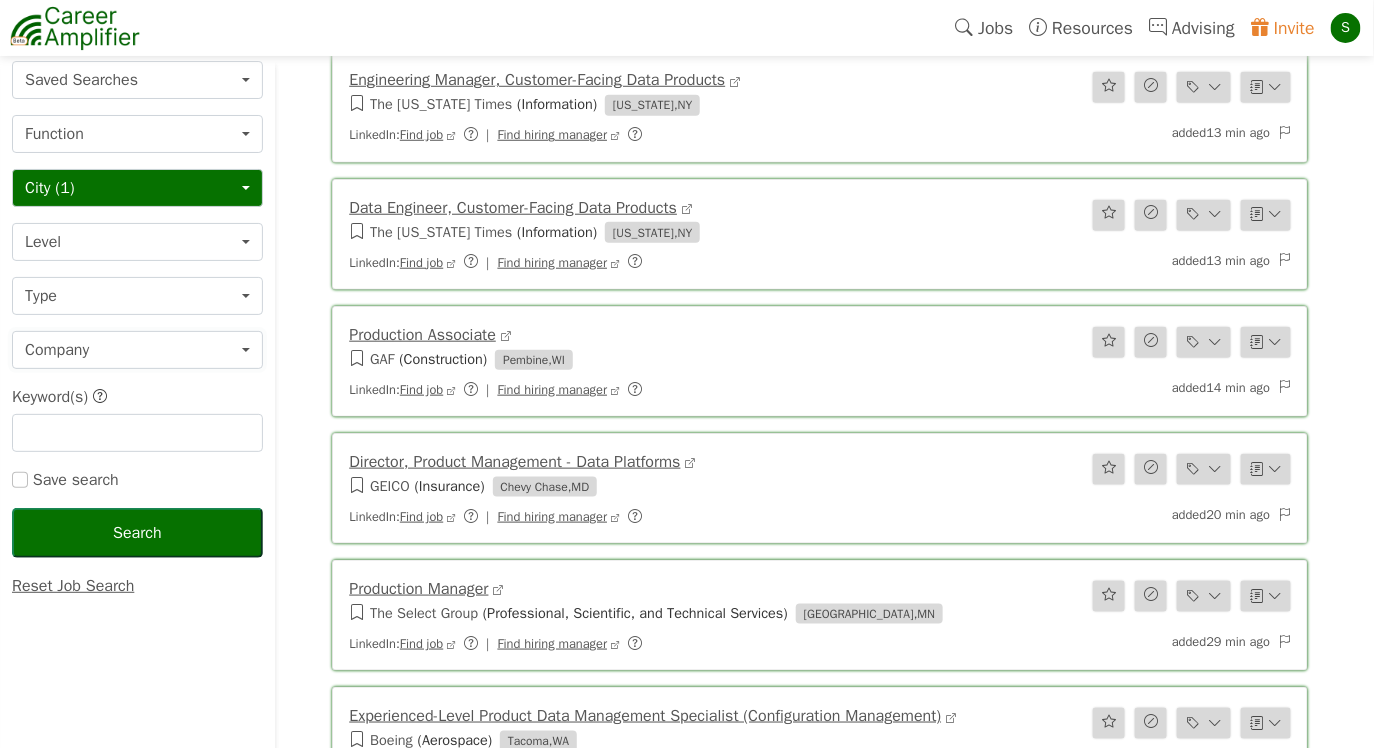 click on "Company" at bounding box center [137, 350] 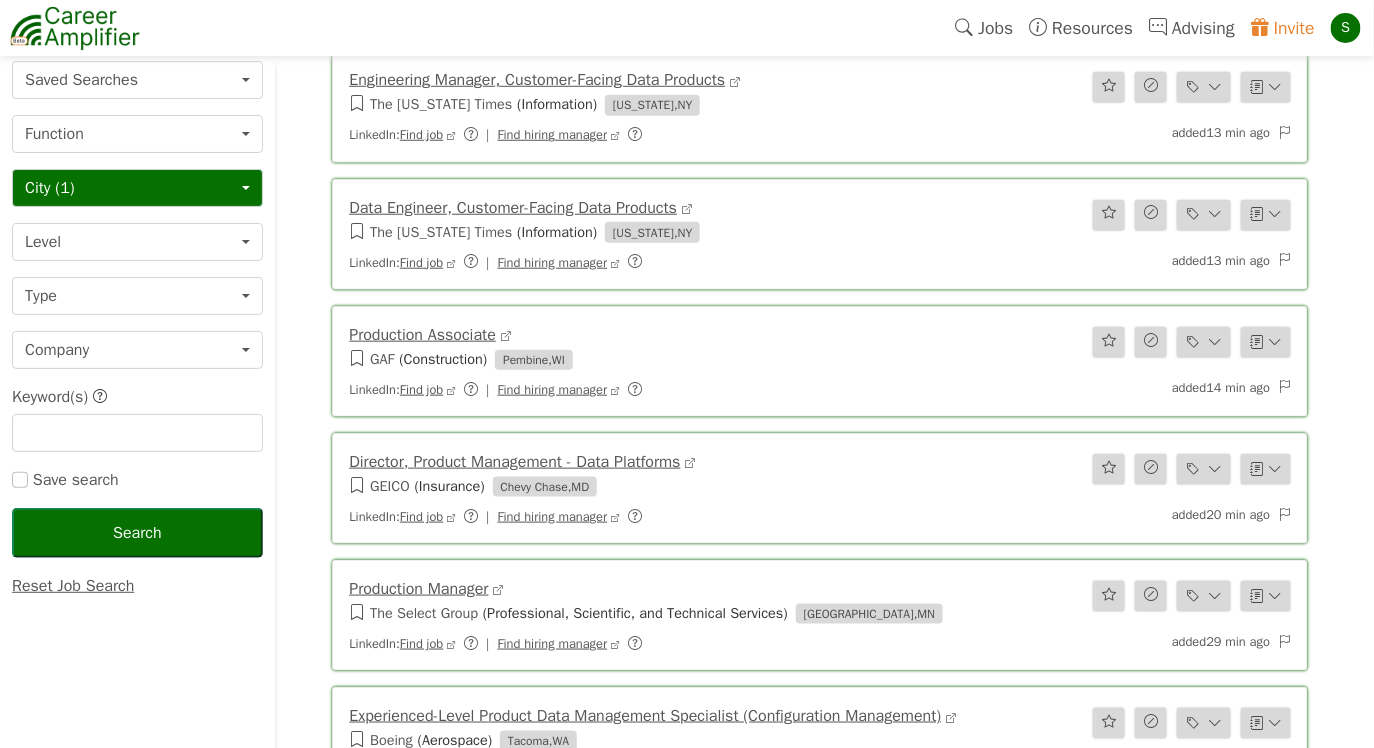 scroll, scrollTop: 0, scrollLeft: 0, axis: both 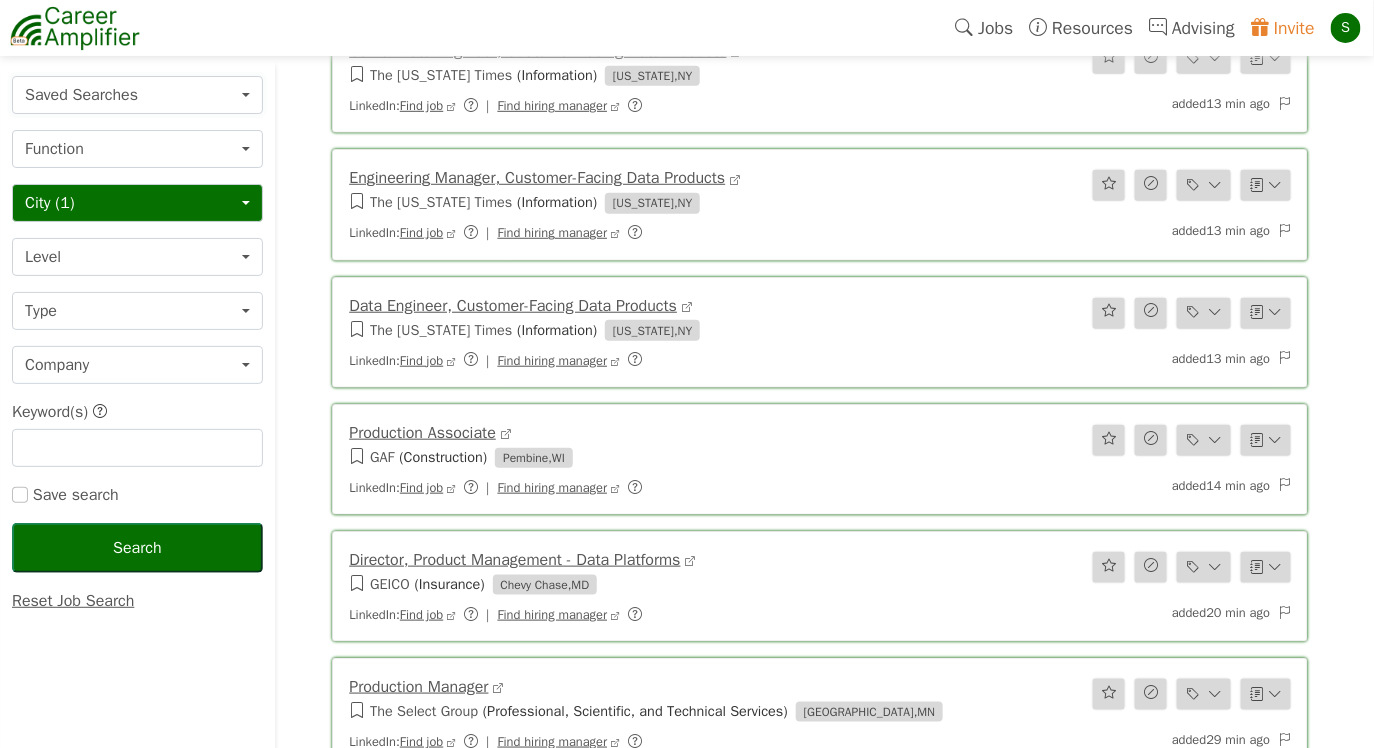 click on "Saved Searches" at bounding box center (137, 95) 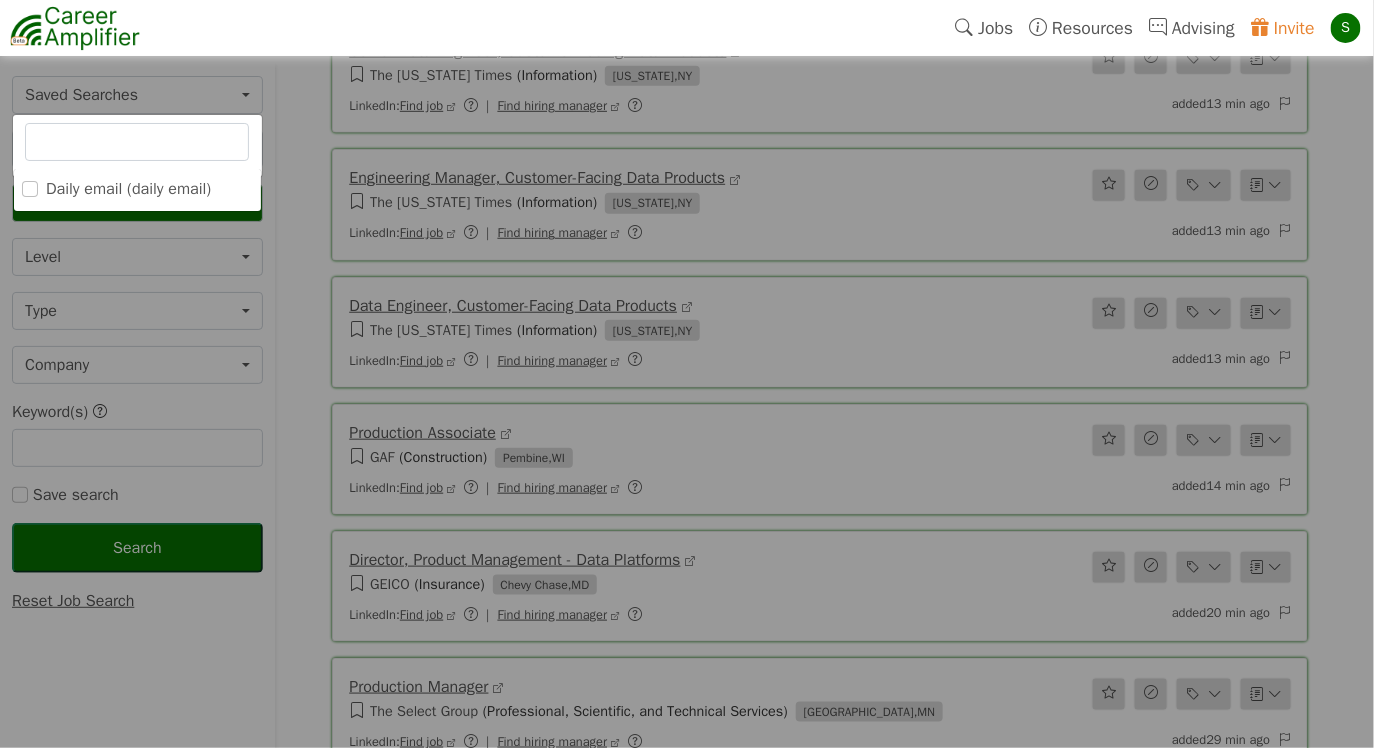 click on "Daily email  (daily email)" at bounding box center (128, 189) 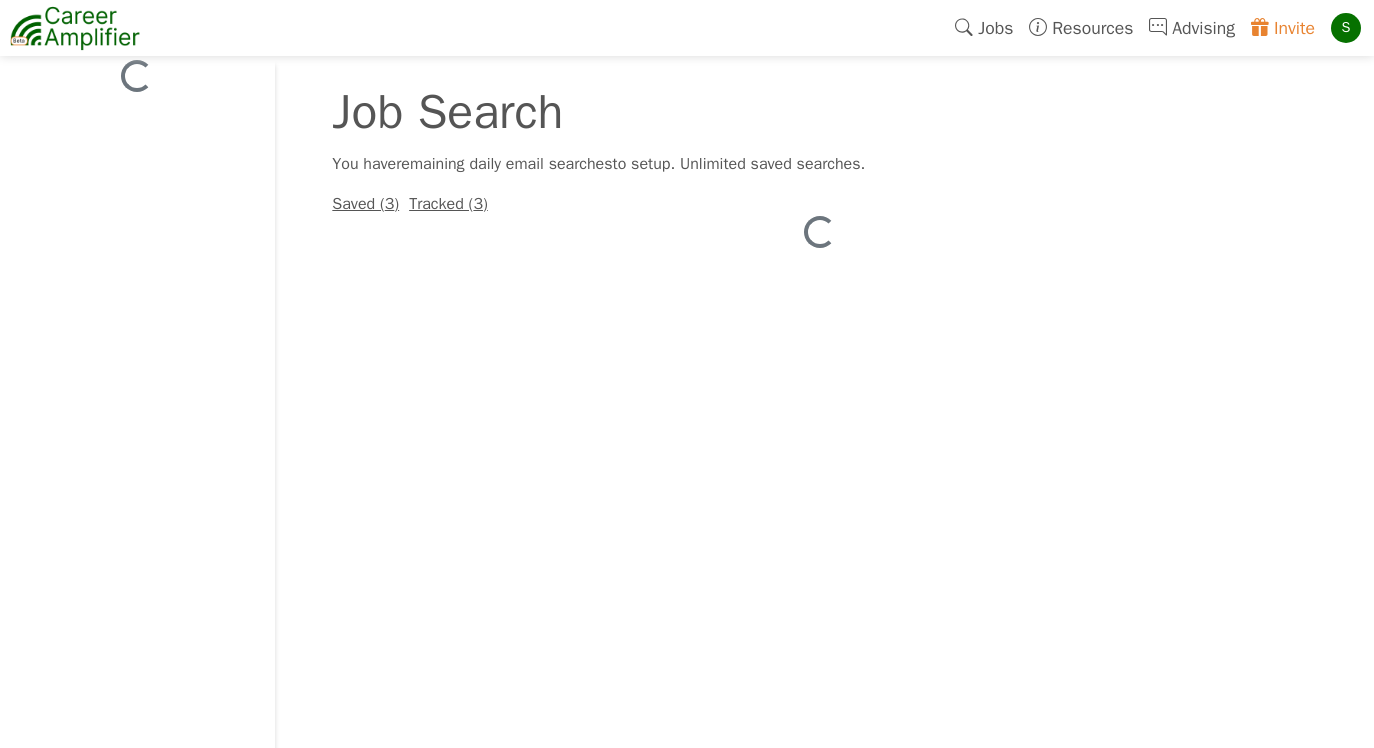 scroll, scrollTop: 0, scrollLeft: 0, axis: both 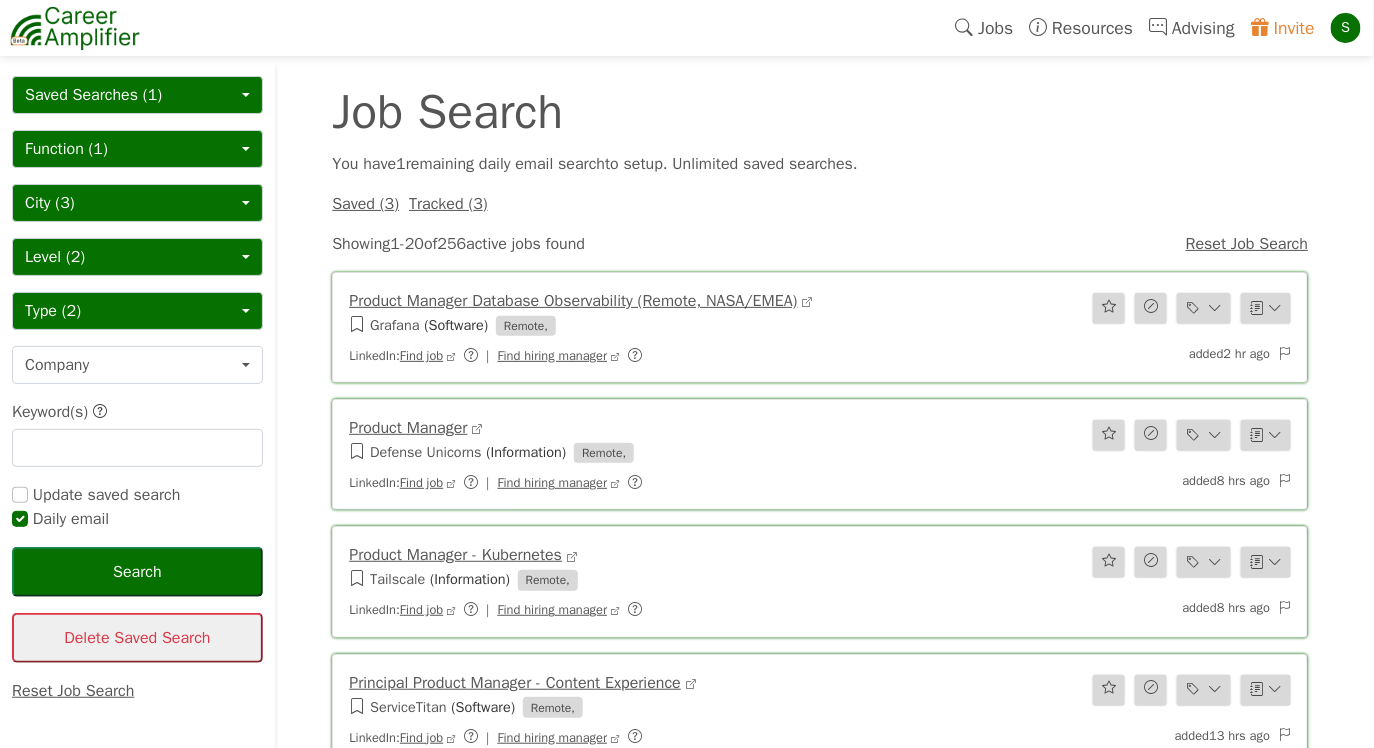 checkbox on "true" 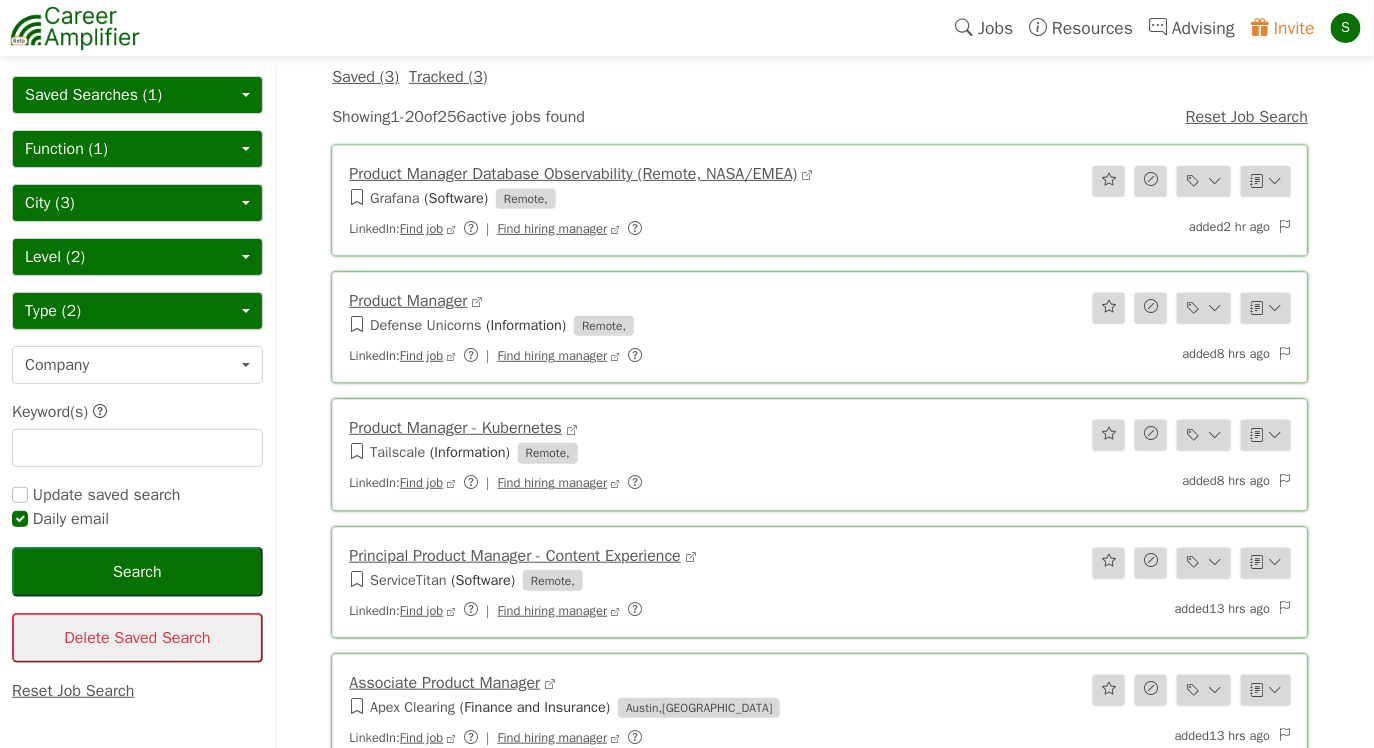 scroll, scrollTop: 216, scrollLeft: 0, axis: vertical 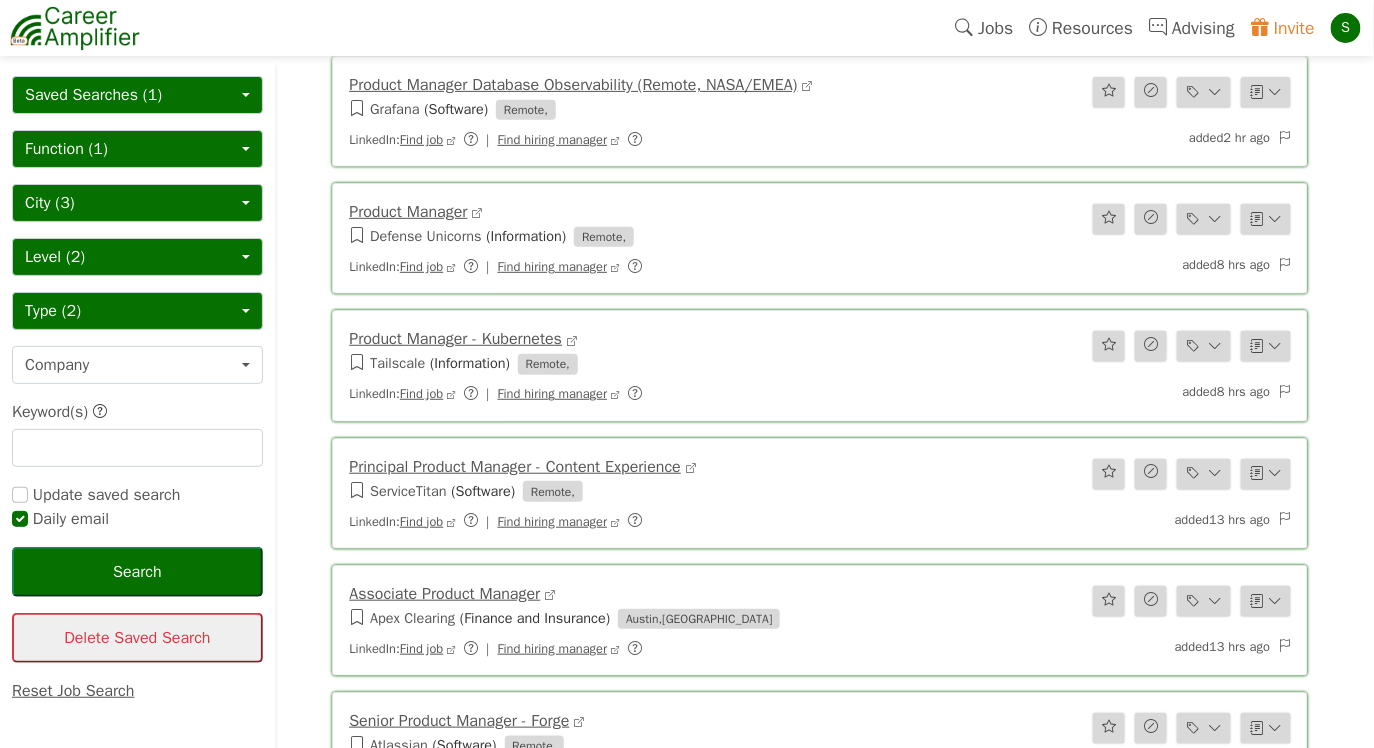click on "Product Manager Database Observability (Remote, NASA/EMEA)" at bounding box center [573, 85] 